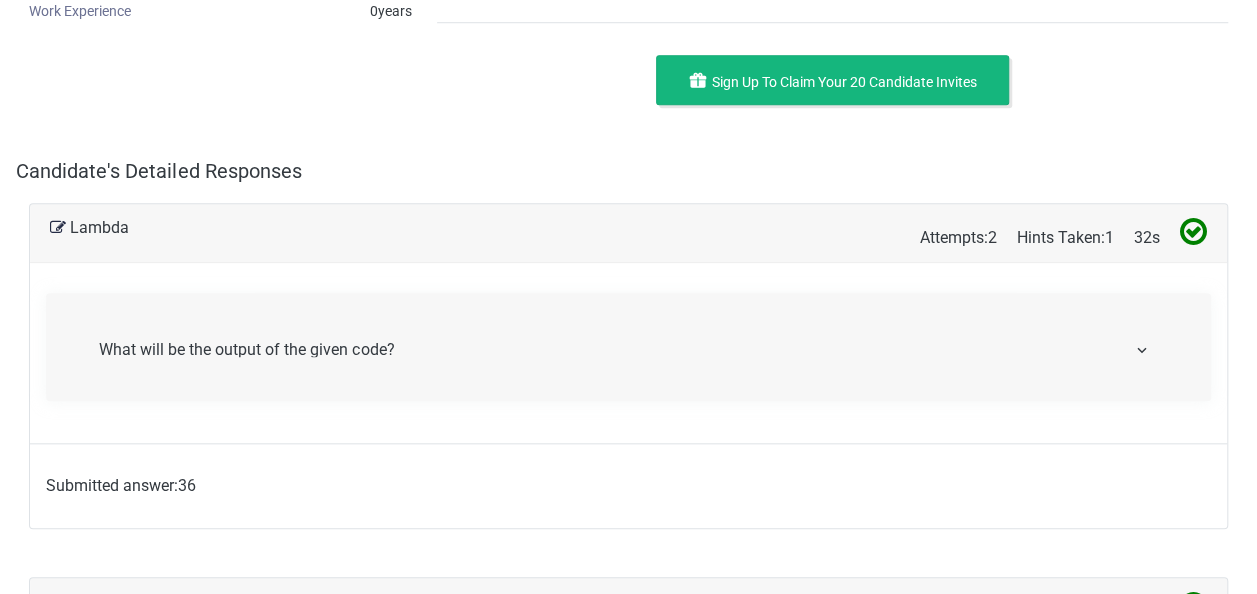 scroll, scrollTop: 840, scrollLeft: 0, axis: vertical 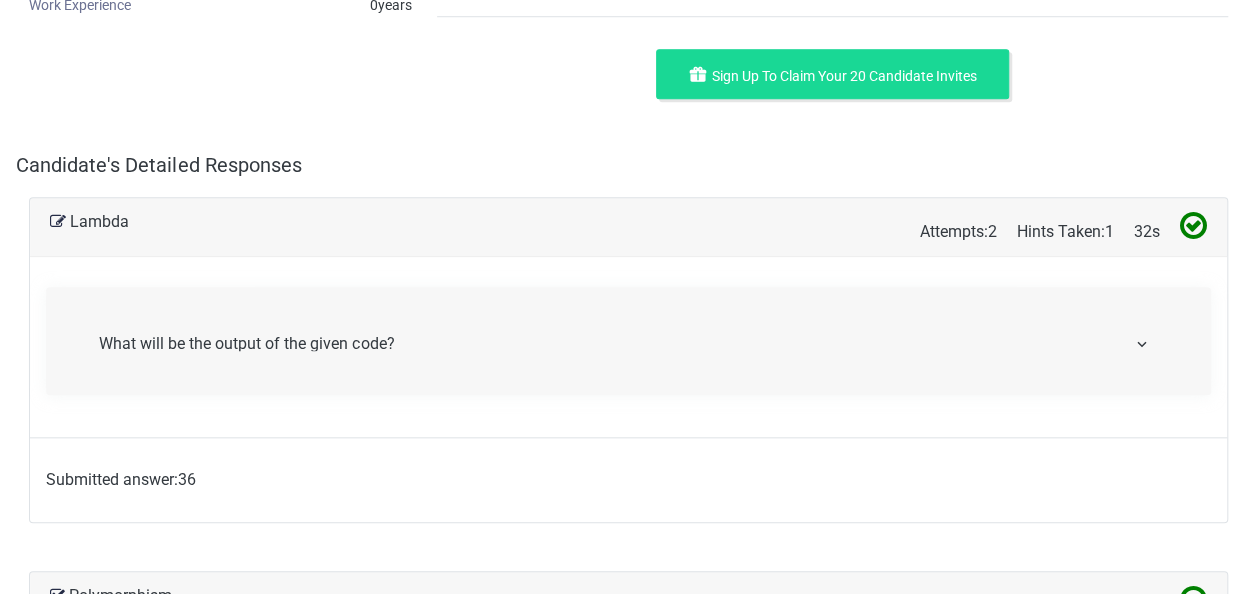 click on "What will be the output of the given code?" at bounding box center (628, 341) 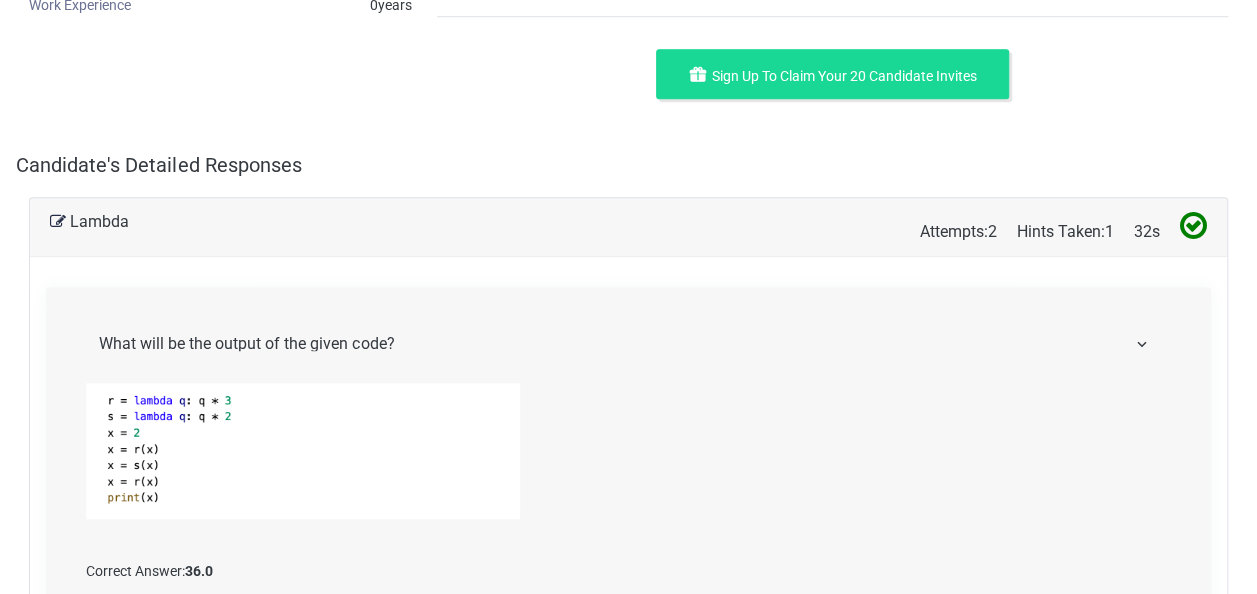 type 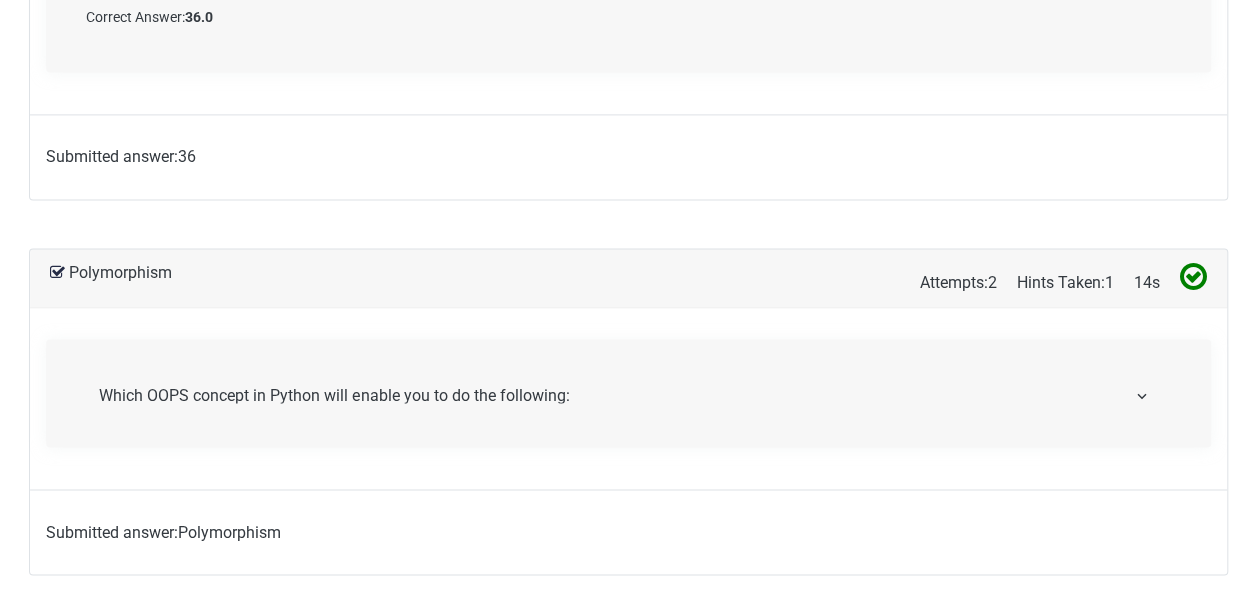 scroll, scrollTop: 1400, scrollLeft: 0, axis: vertical 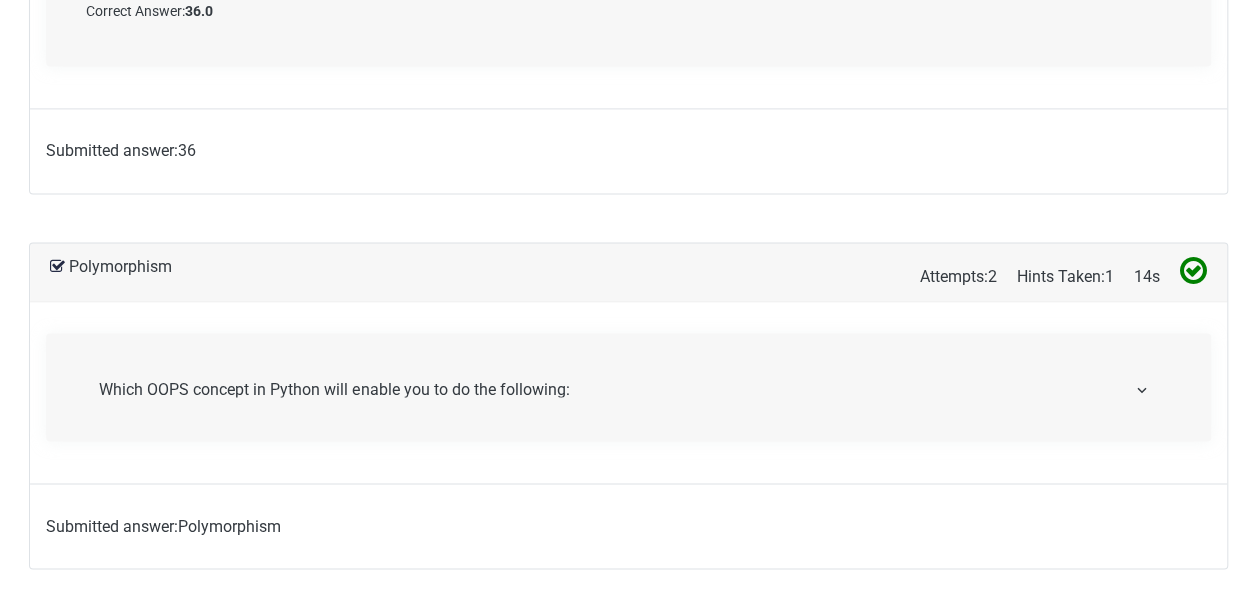 click on "Which OOPS concept in Python will enable you to do the following: You need to color a shape; there are multiple shape options (rectangle, square, circle). However, only one method can be used to color any shape?" at bounding box center (628, 387) 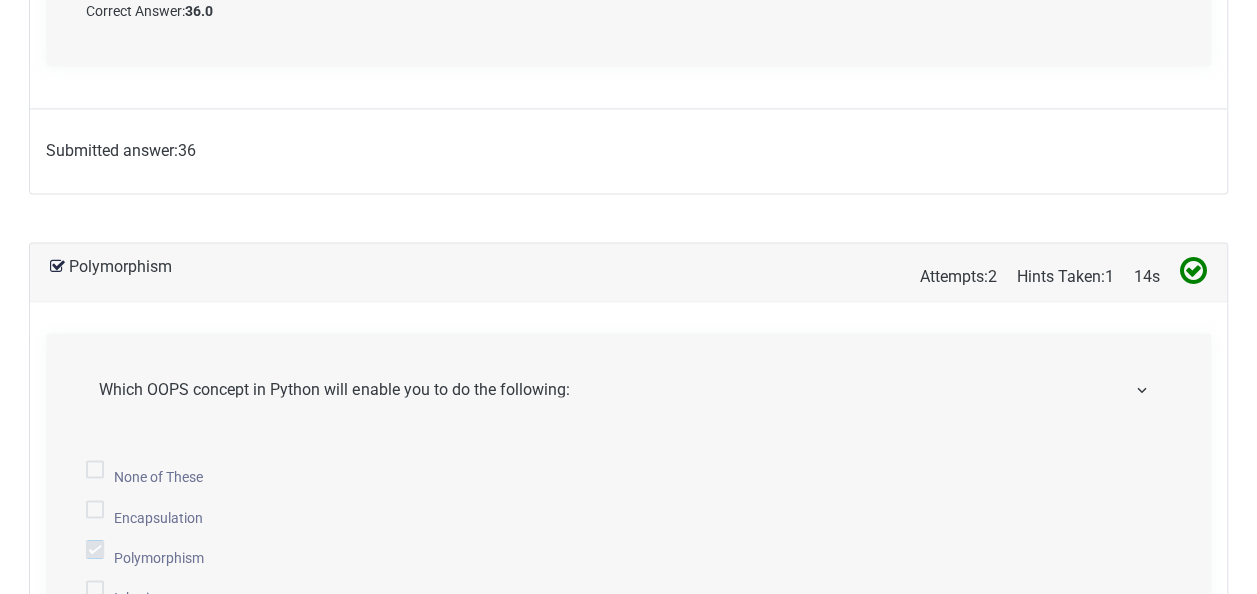 type 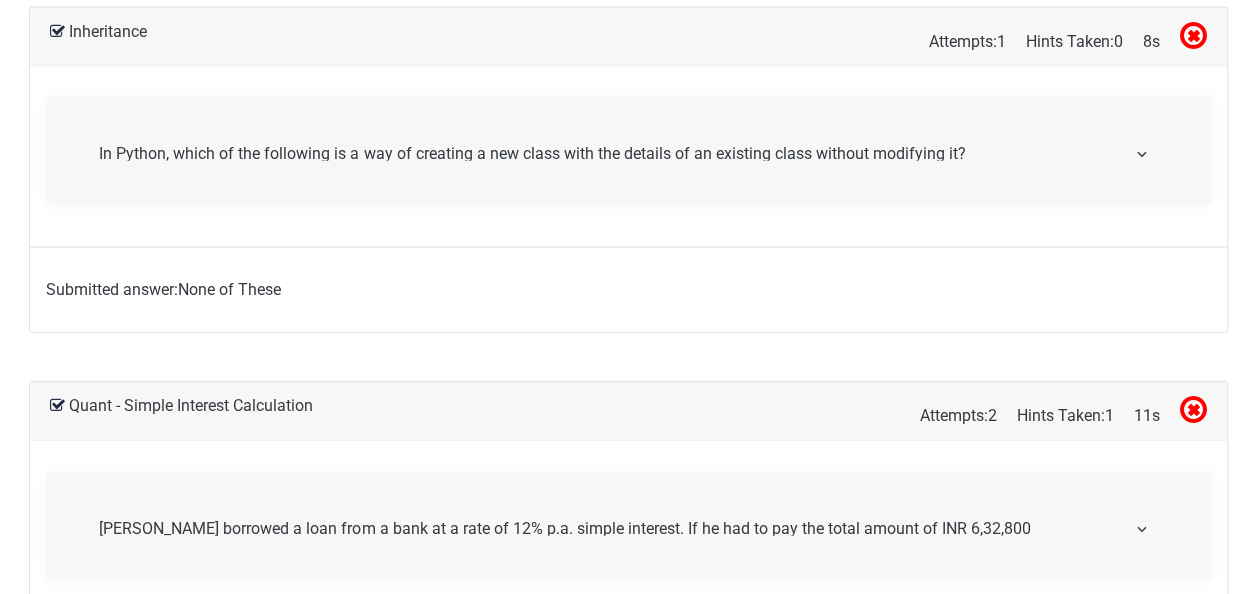 scroll, scrollTop: 2240, scrollLeft: 0, axis: vertical 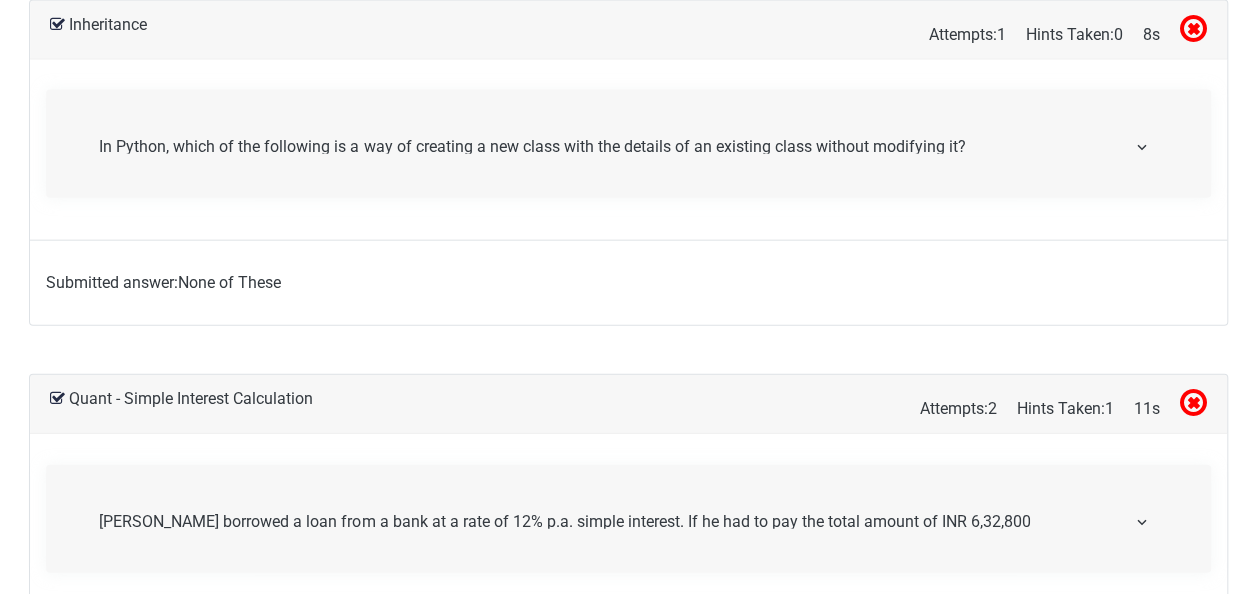 click on "In Python, which of the following is a way of creating a new class with the details of an existing class without modifying it?" at bounding box center [628, 144] 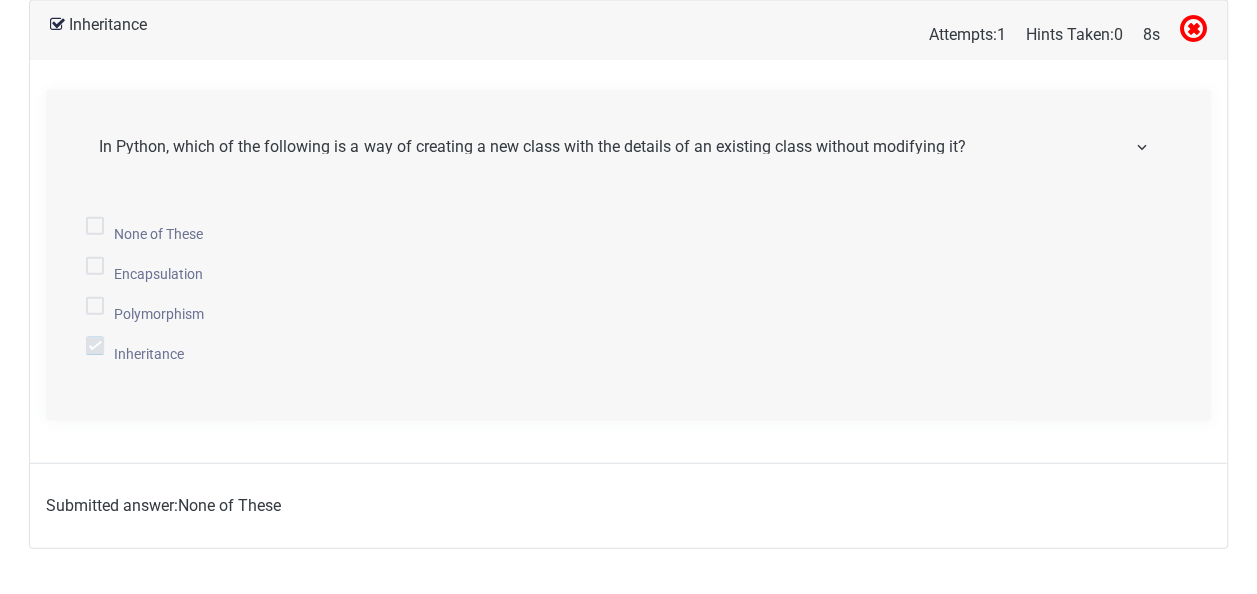 click on "In Python, which of the following is a way of creating a new class with the details of an existing class without modifying it?" at bounding box center [628, 144] 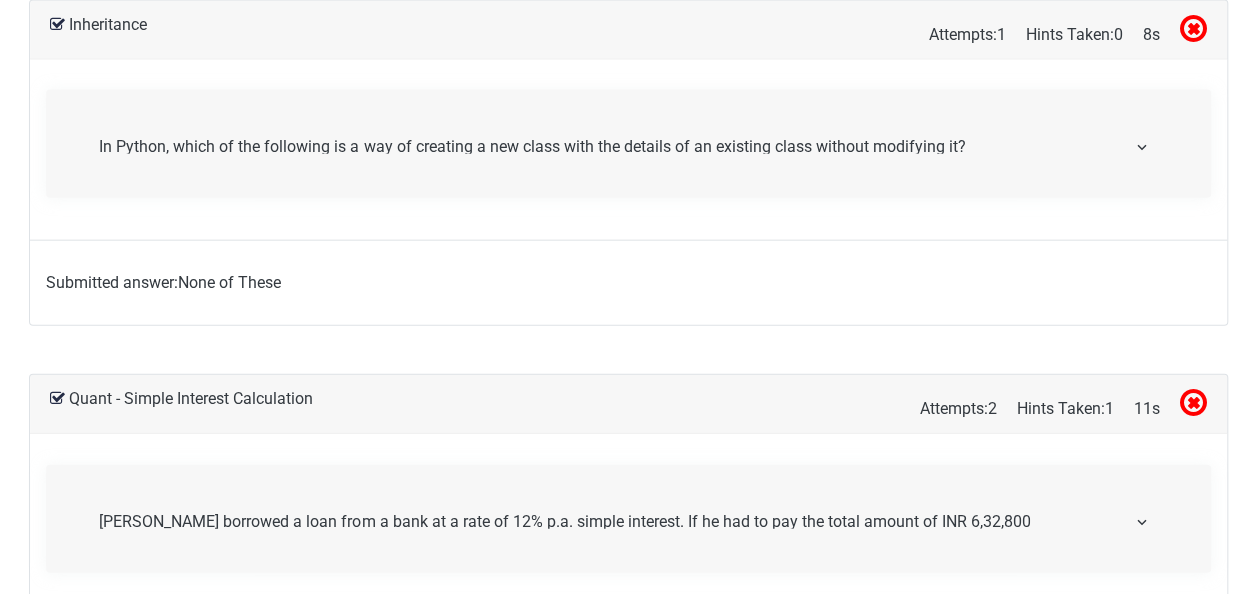 type 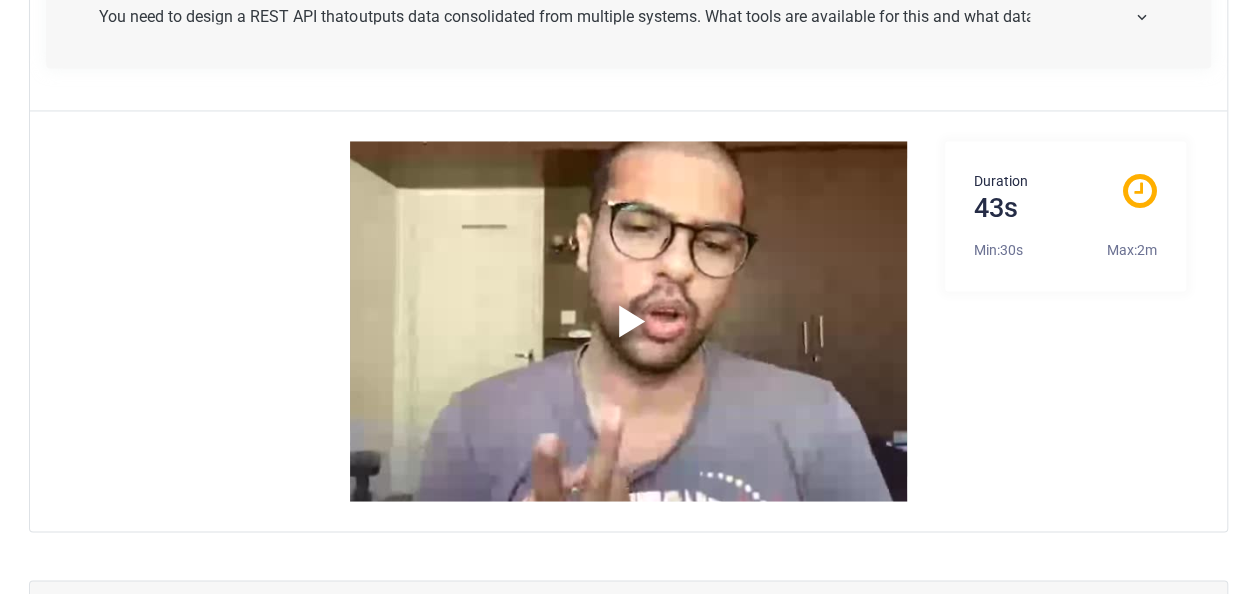 scroll, scrollTop: 5320, scrollLeft: 0, axis: vertical 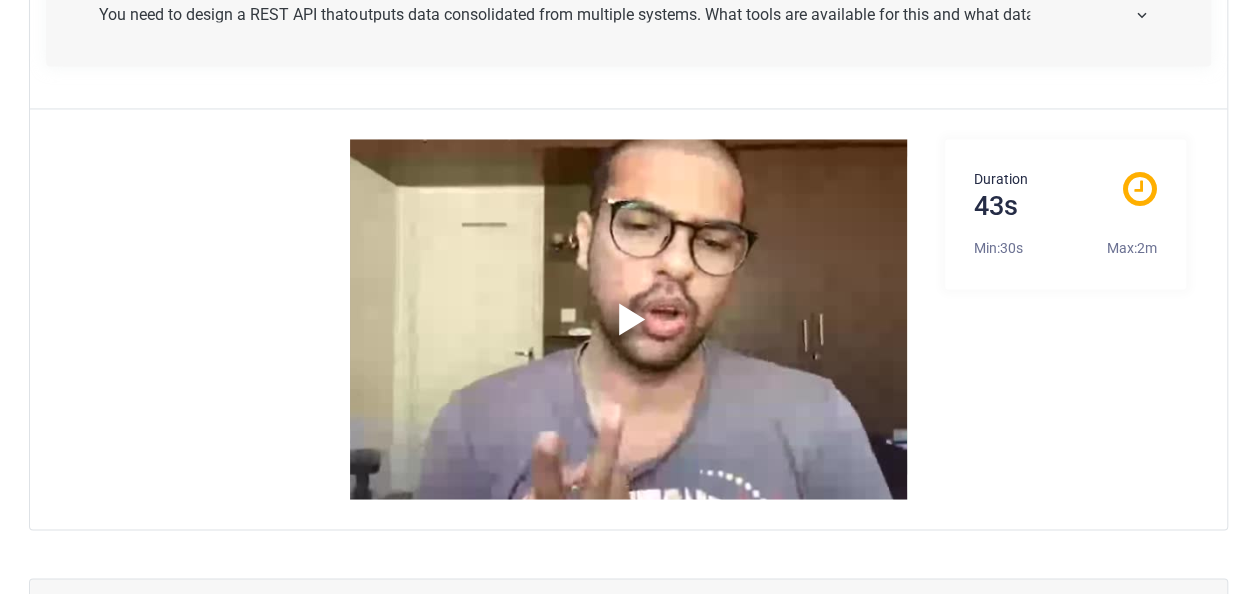 click at bounding box center (632, 319) 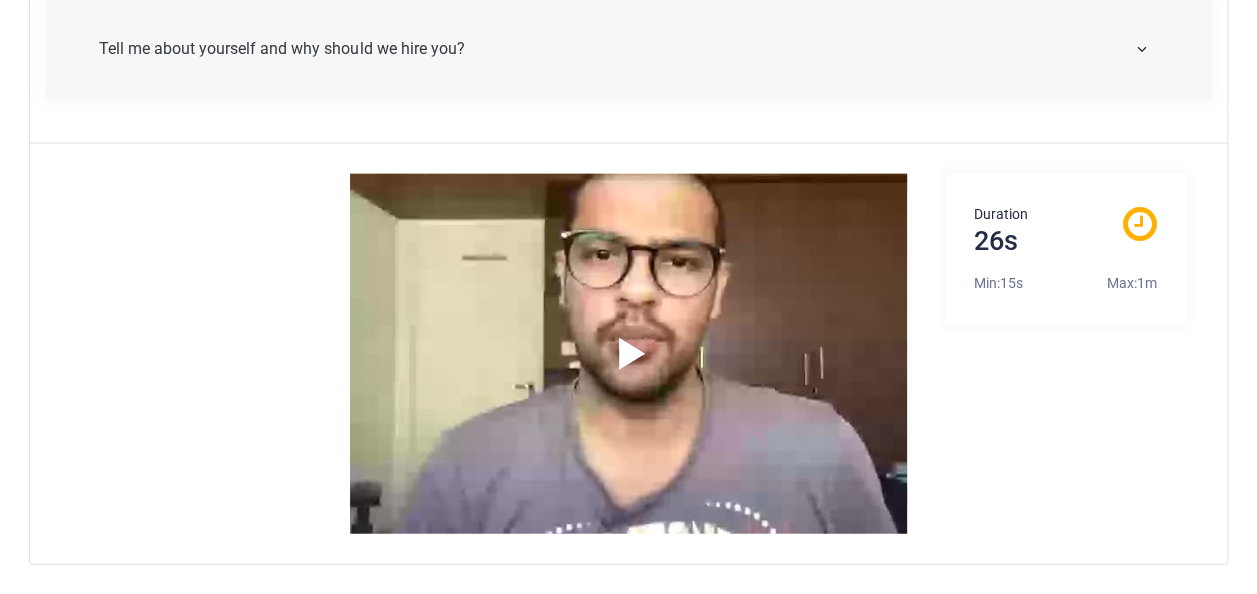 scroll, scrollTop: 6000, scrollLeft: 0, axis: vertical 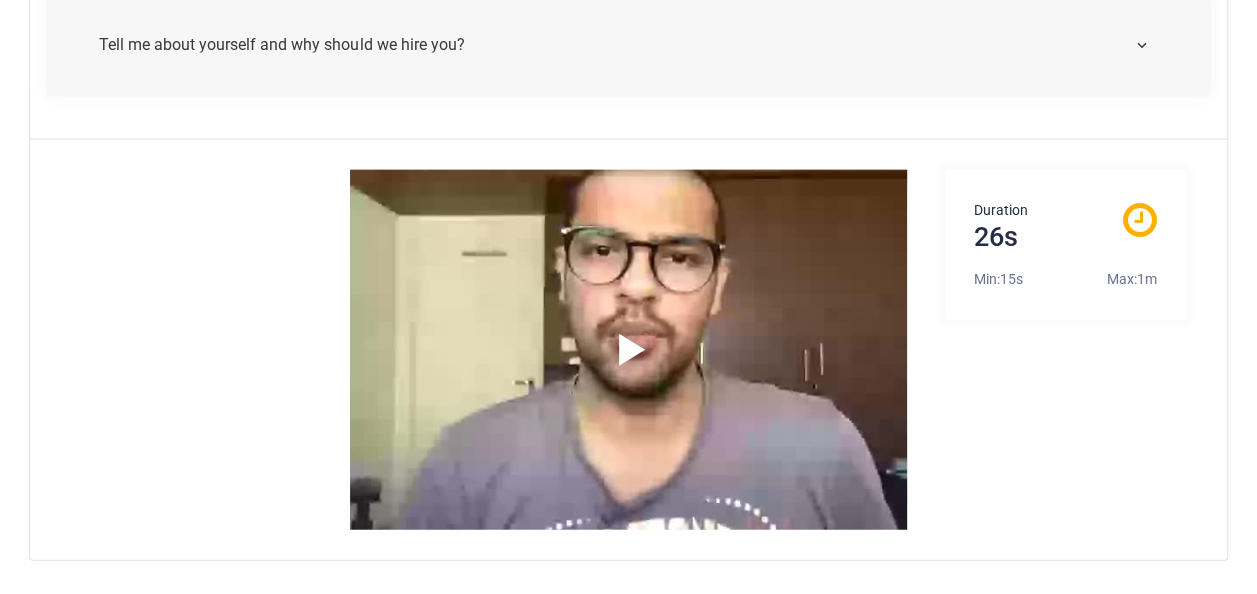 click at bounding box center [632, 350] 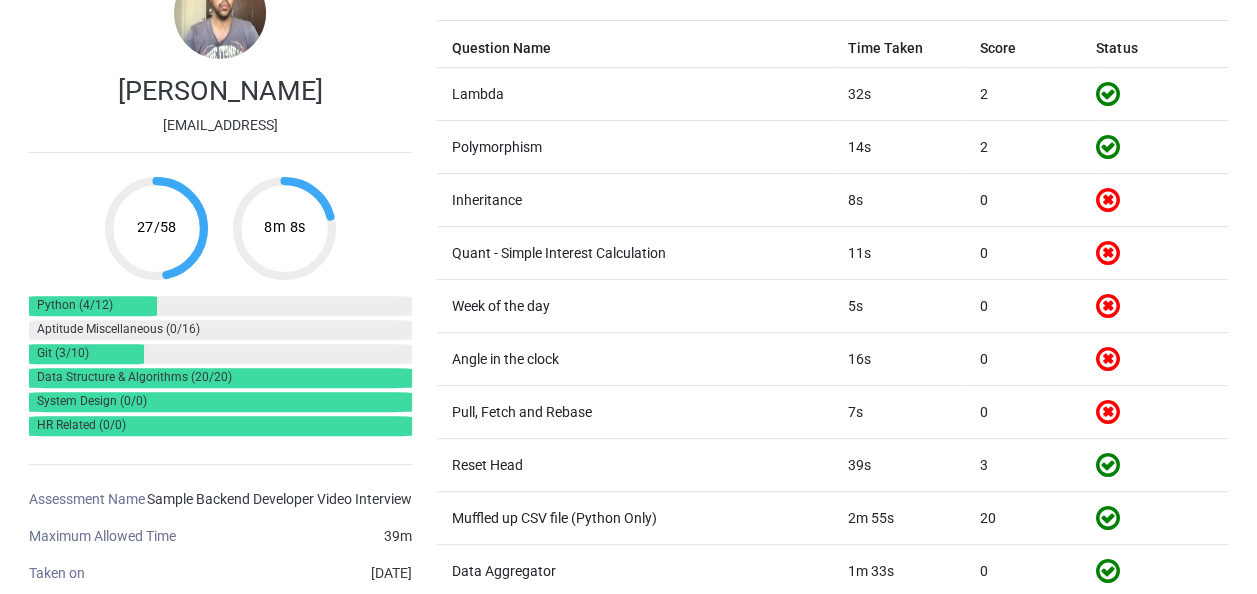 scroll, scrollTop: 0, scrollLeft: 0, axis: both 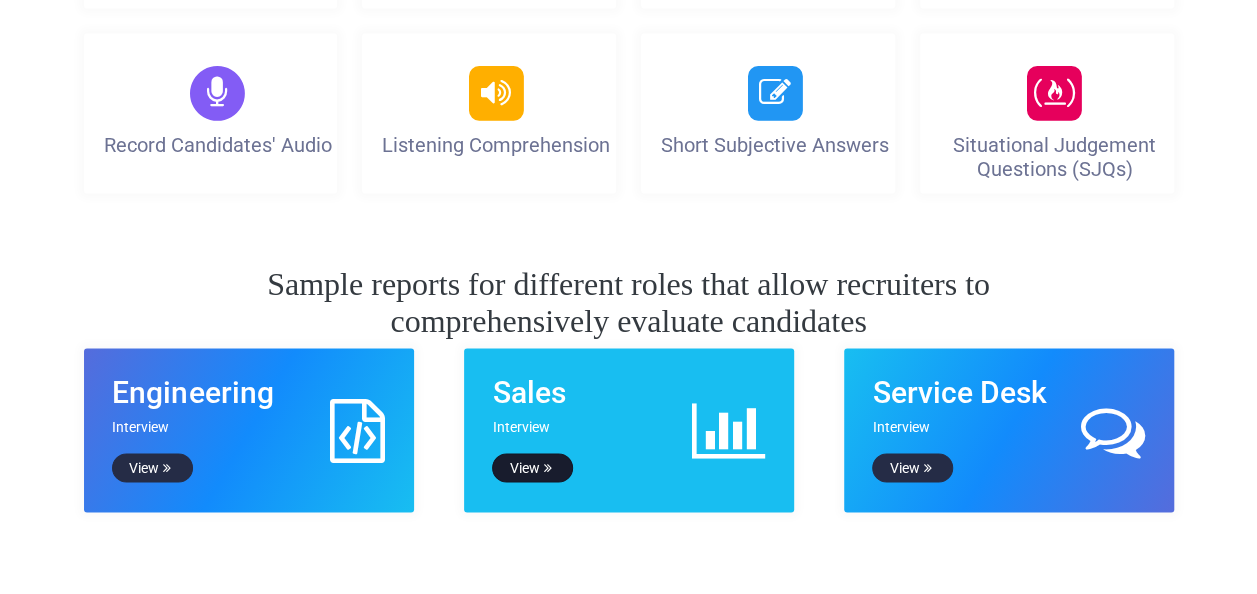 click on "View" at bounding box center [532, 467] 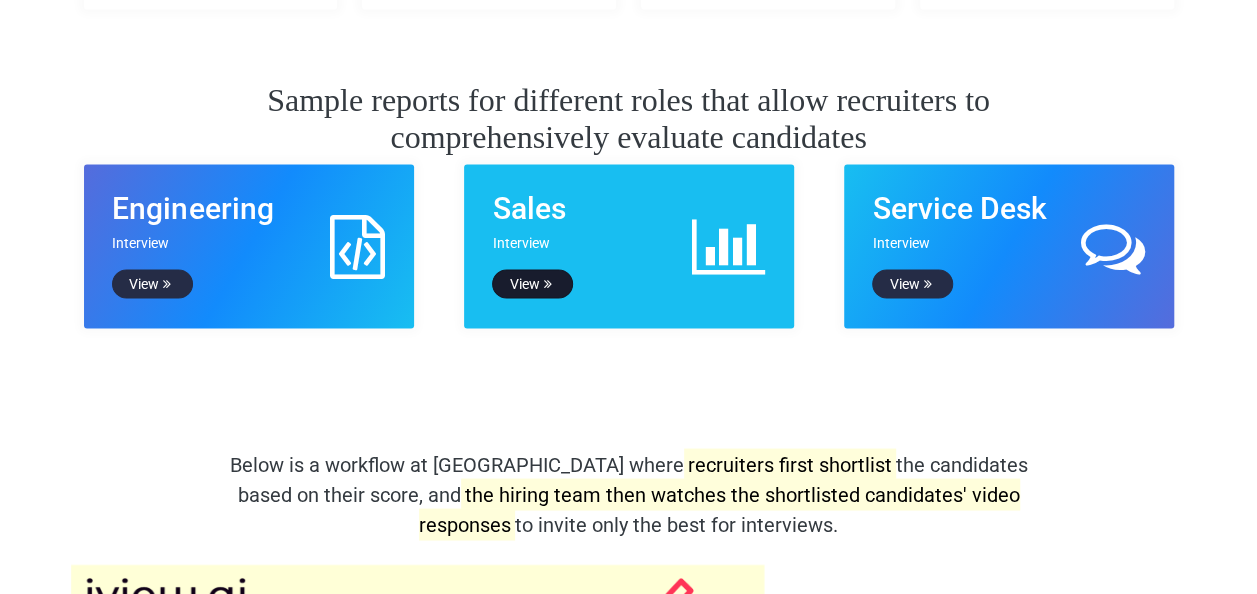 scroll, scrollTop: 1667, scrollLeft: 0, axis: vertical 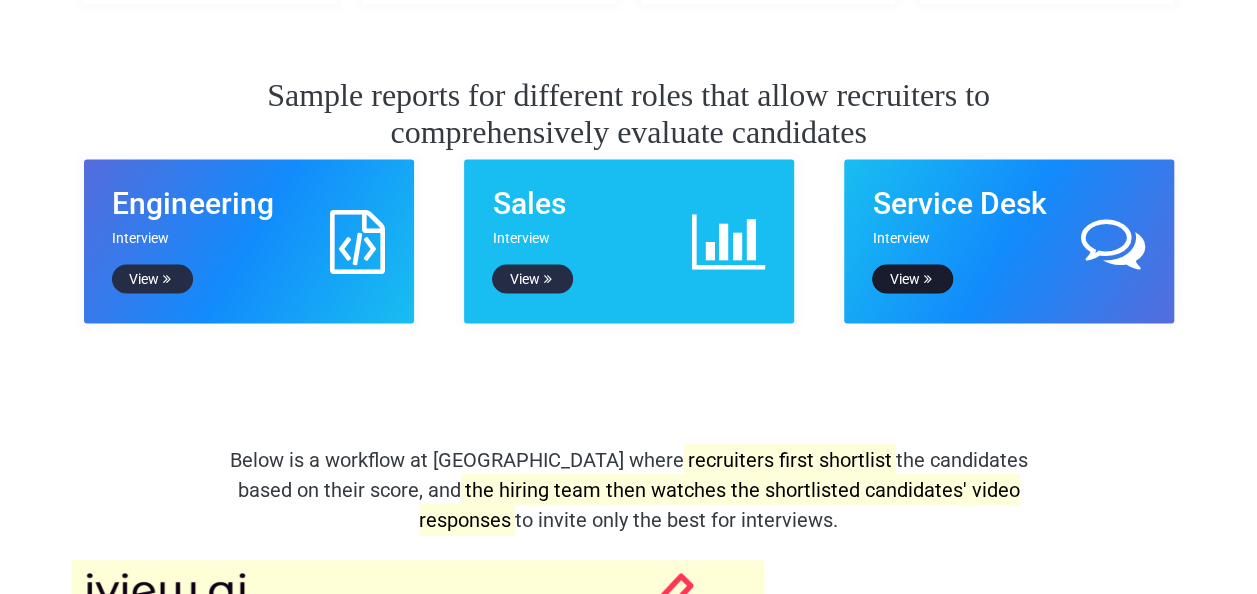click on "View" at bounding box center [912, 278] 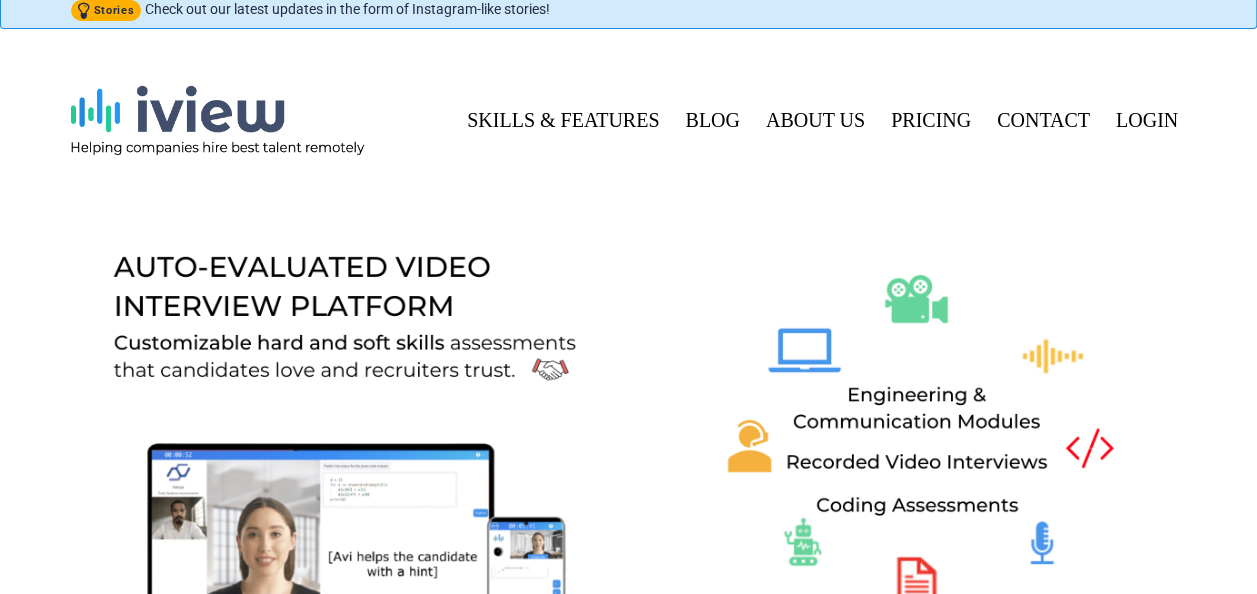 scroll, scrollTop: 0, scrollLeft: 0, axis: both 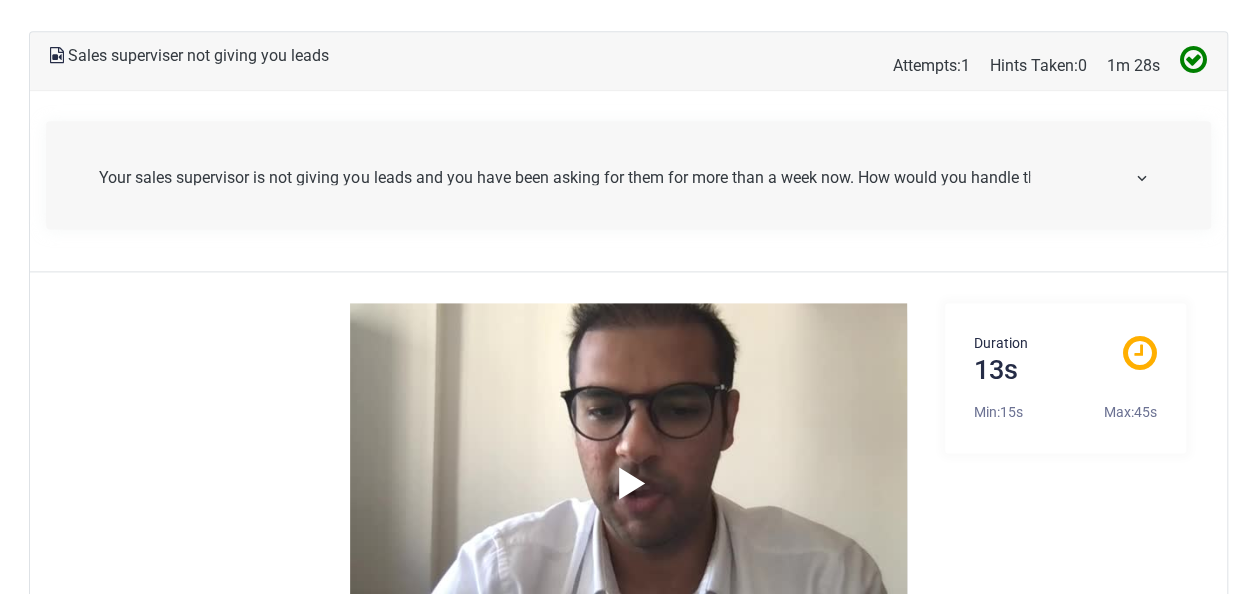 click on "Your sales supervisor is not giving you leads and you have been asking for them for more than a week now. How would you handle this situation? Has this happened in the past? This is a video-based question and please be organic. Your video is safe with us." at bounding box center [628, 175] 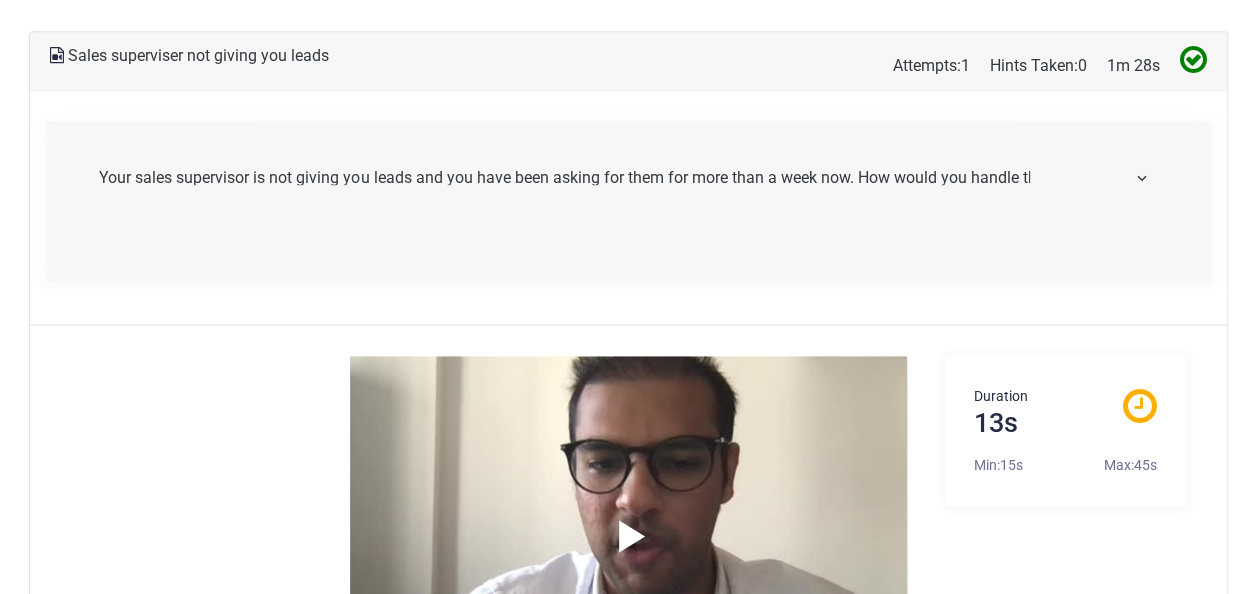 click on "Your sales supervisor is not giving you leads and you have been asking for them for more than a week now. How would you handle this situation? Has this happened in the past? This is a video-based question and please be organic. Your video is safe with us." at bounding box center [628, 175] 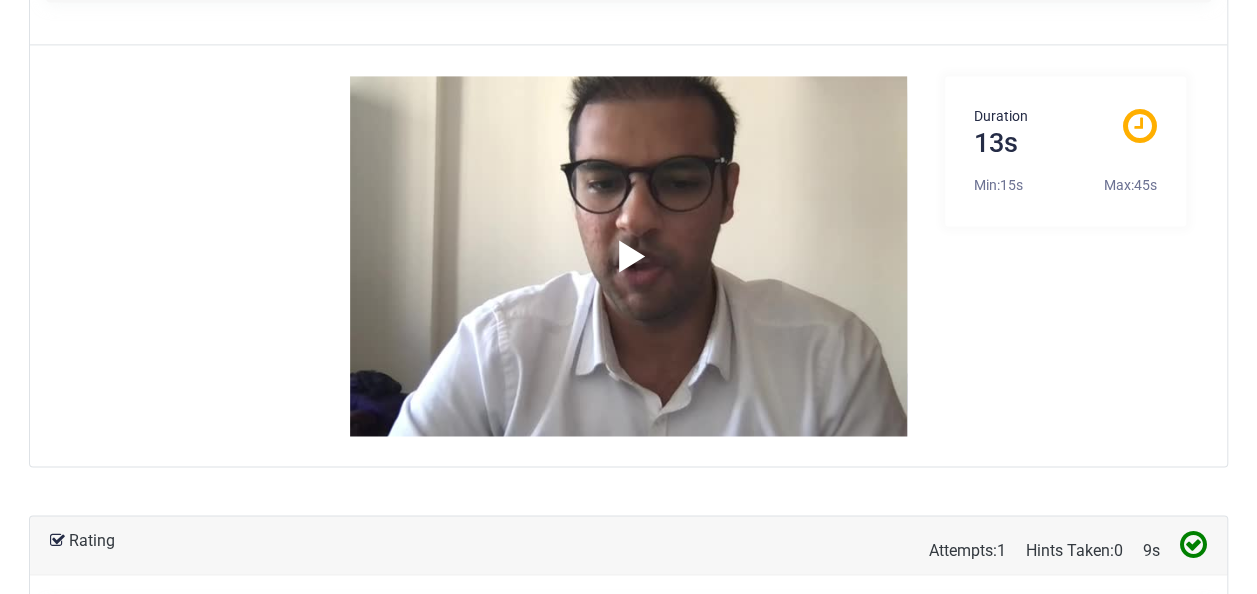 scroll, scrollTop: 1426, scrollLeft: 0, axis: vertical 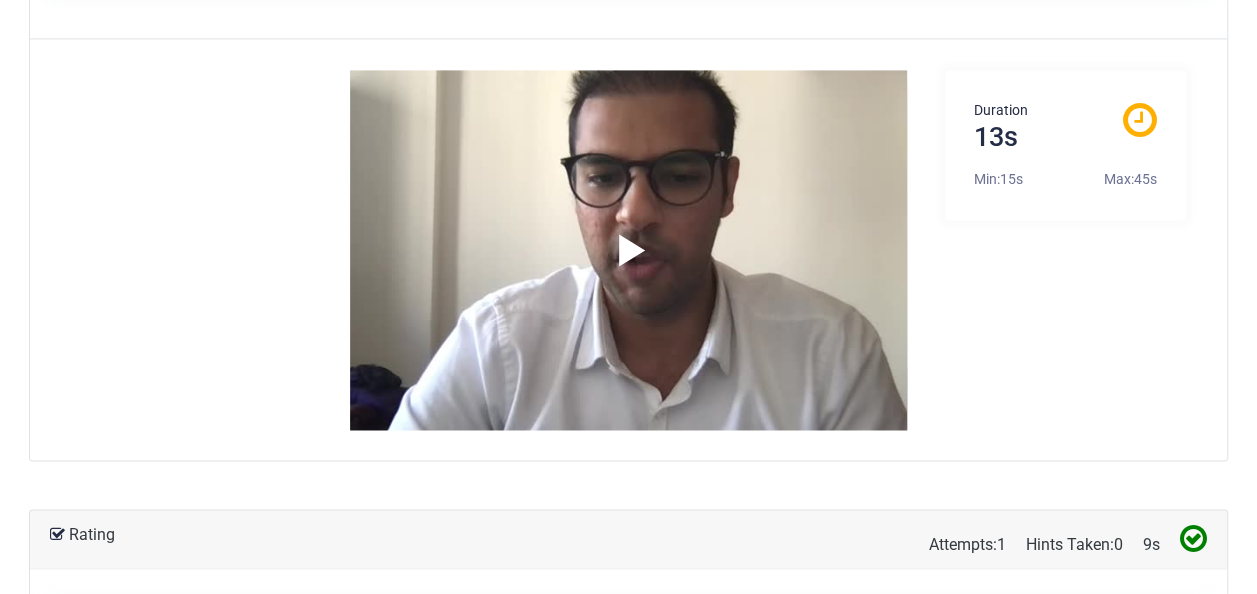 click at bounding box center (632, 250) 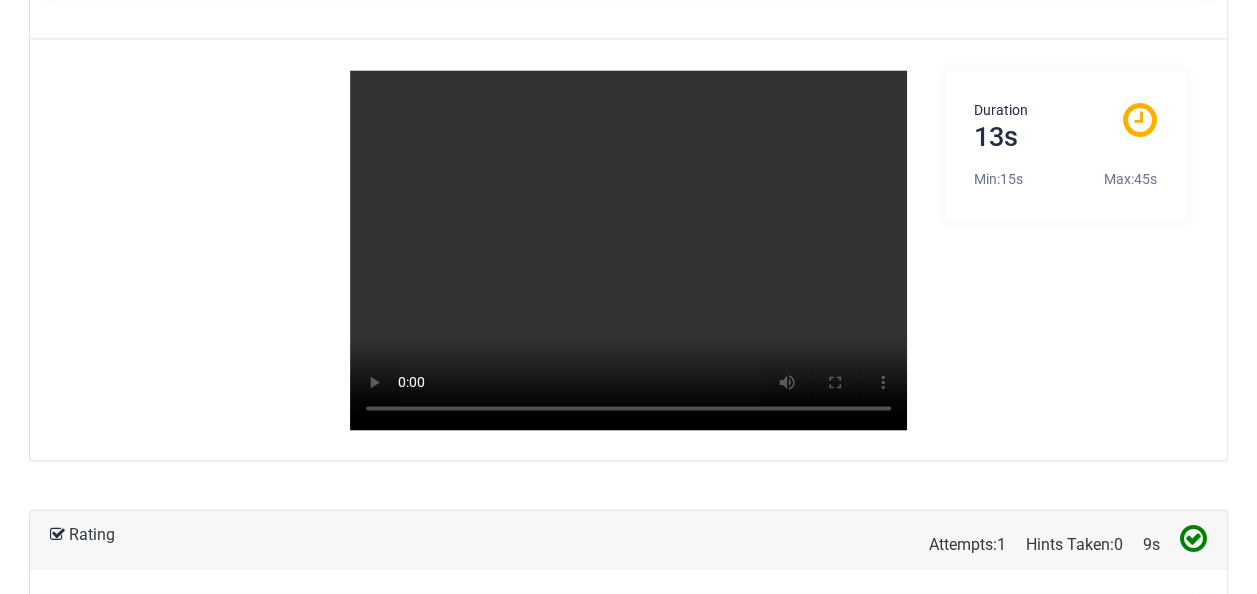 type 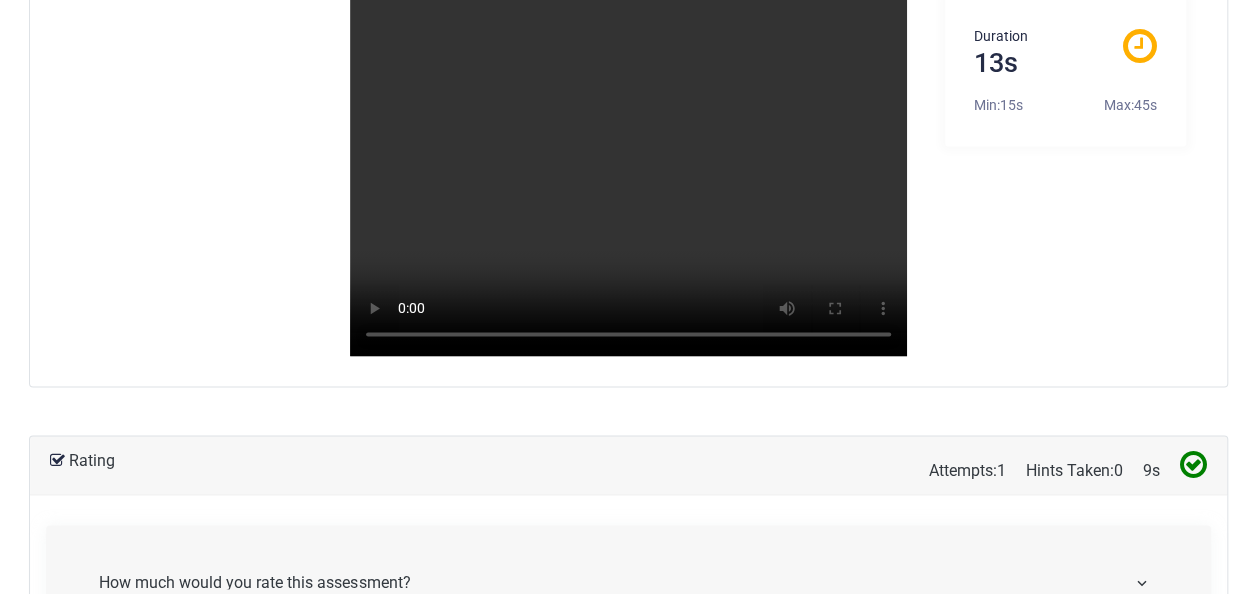 scroll, scrollTop: 1738, scrollLeft: 0, axis: vertical 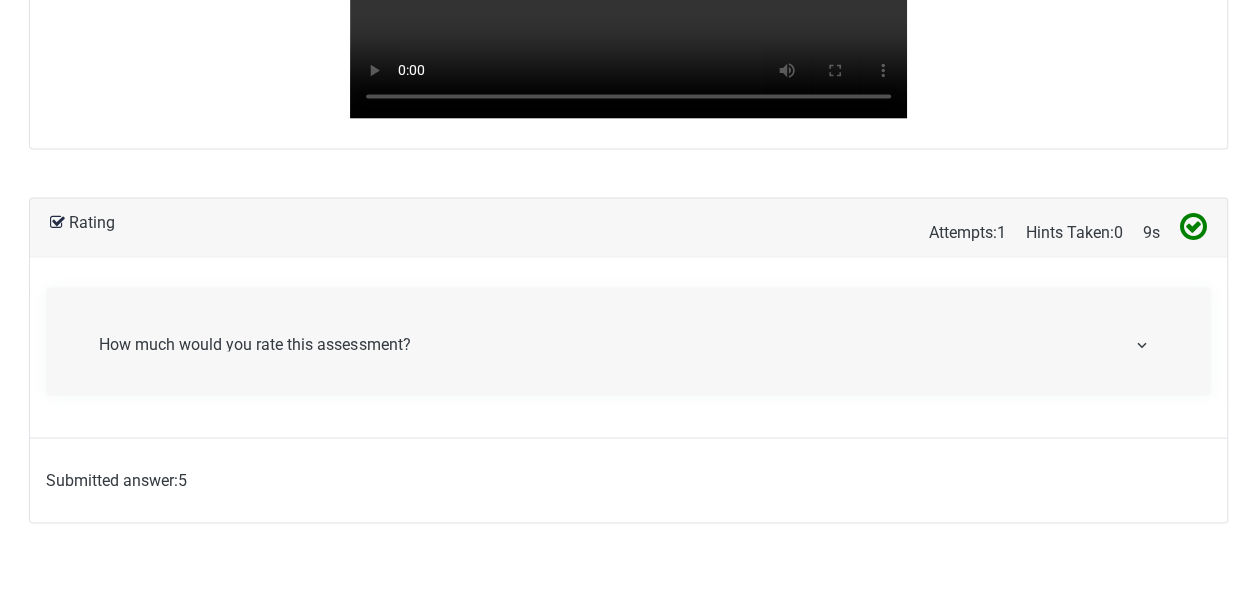 click on "How much would you rate this assessment?" at bounding box center (628, 341) 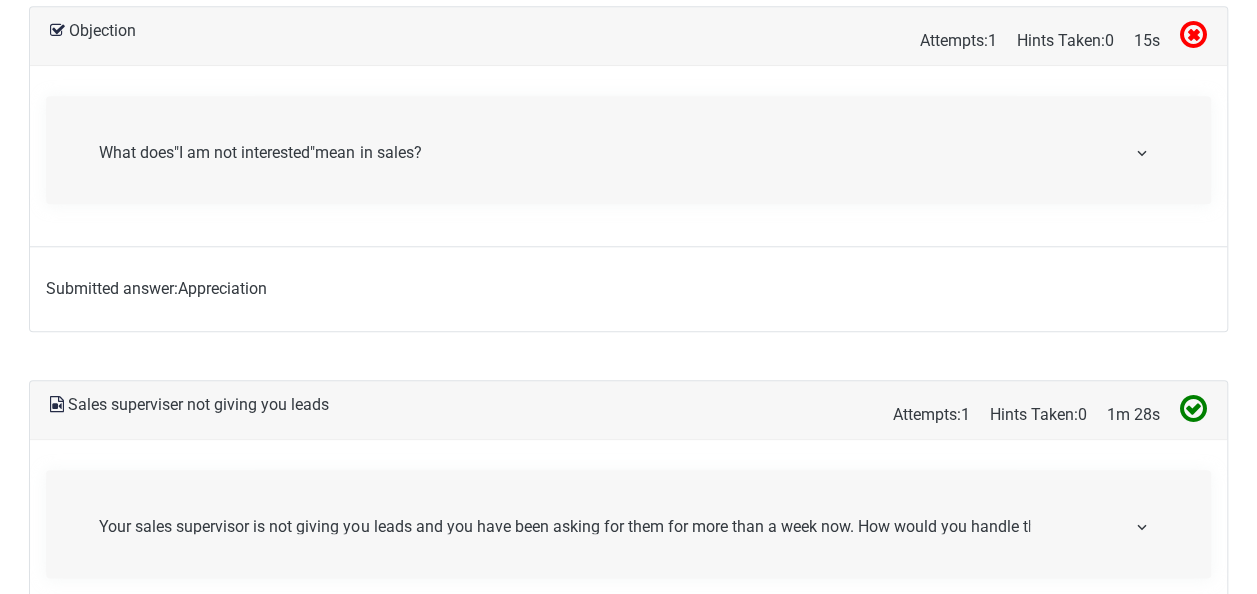 scroll, scrollTop: 764, scrollLeft: 0, axis: vertical 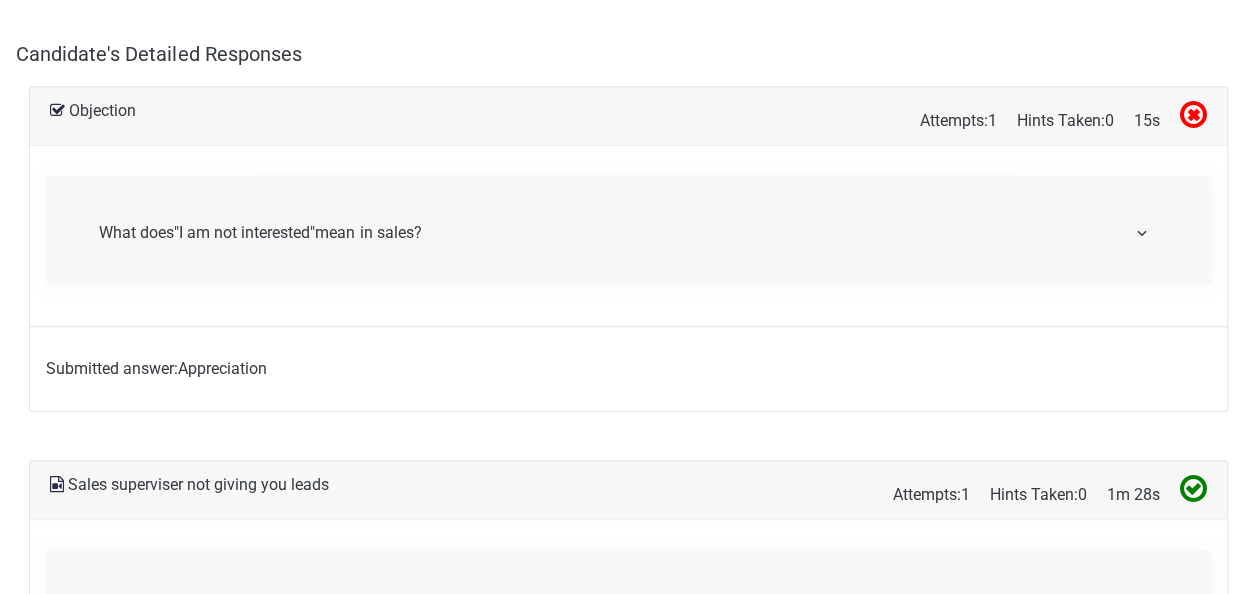 click on "What does  "I am not interested"  mean in sales?" at bounding box center [628, 230] 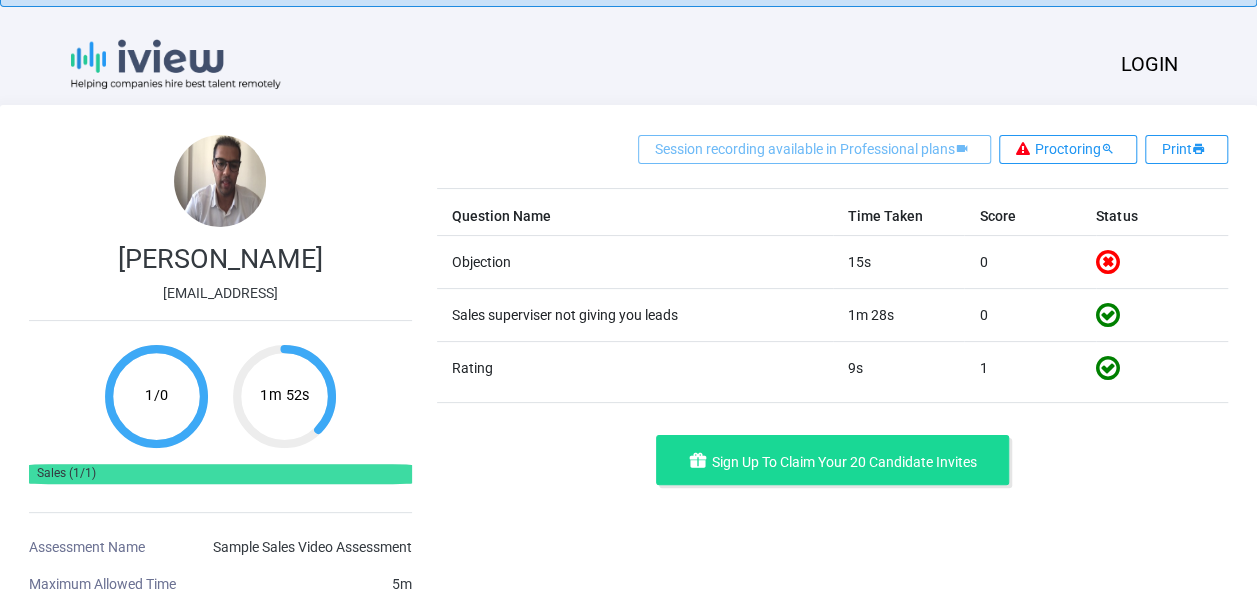 scroll, scrollTop: 0, scrollLeft: 0, axis: both 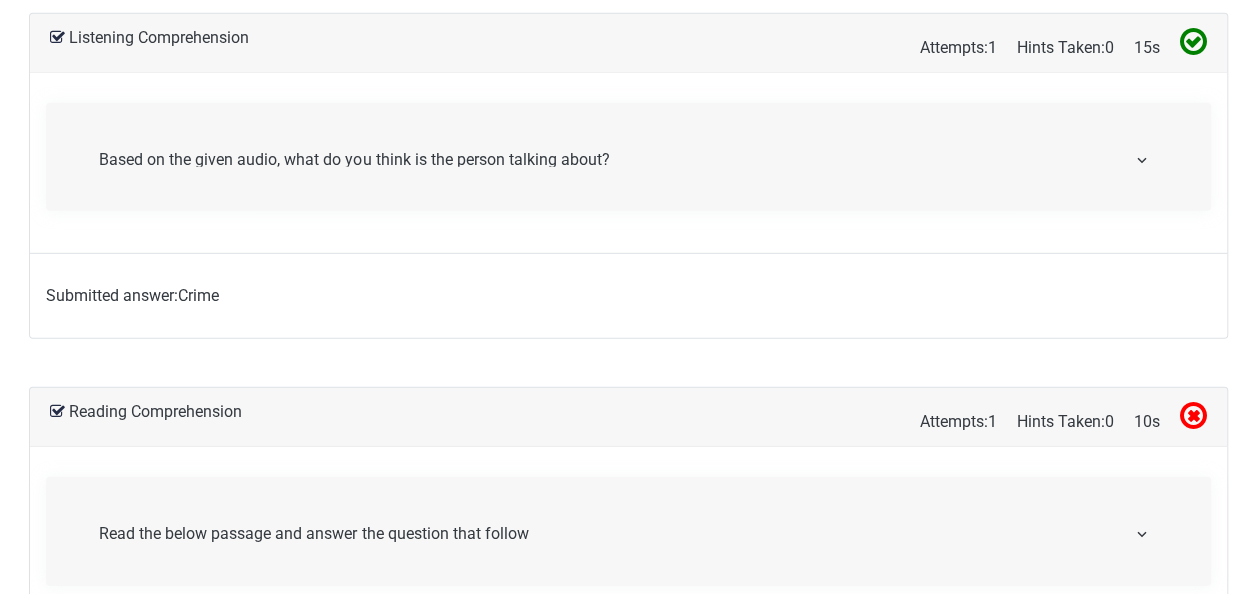 click on "Based on the given audio, what do you think is the person talking about?" at bounding box center (628, 157) 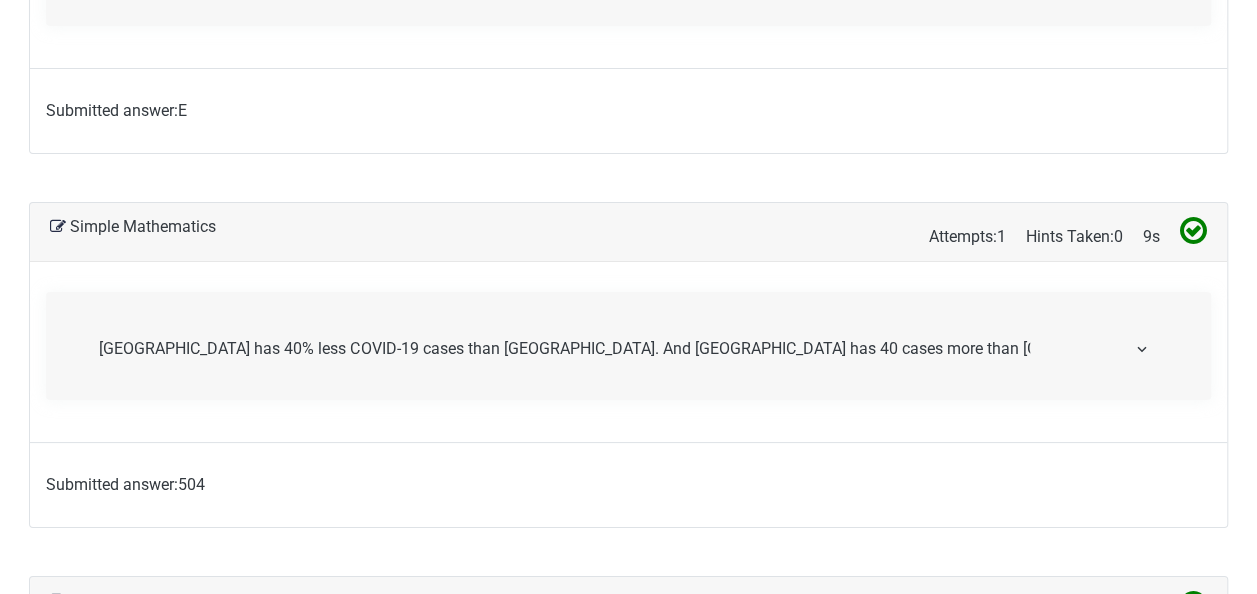scroll, scrollTop: 3666, scrollLeft: 0, axis: vertical 